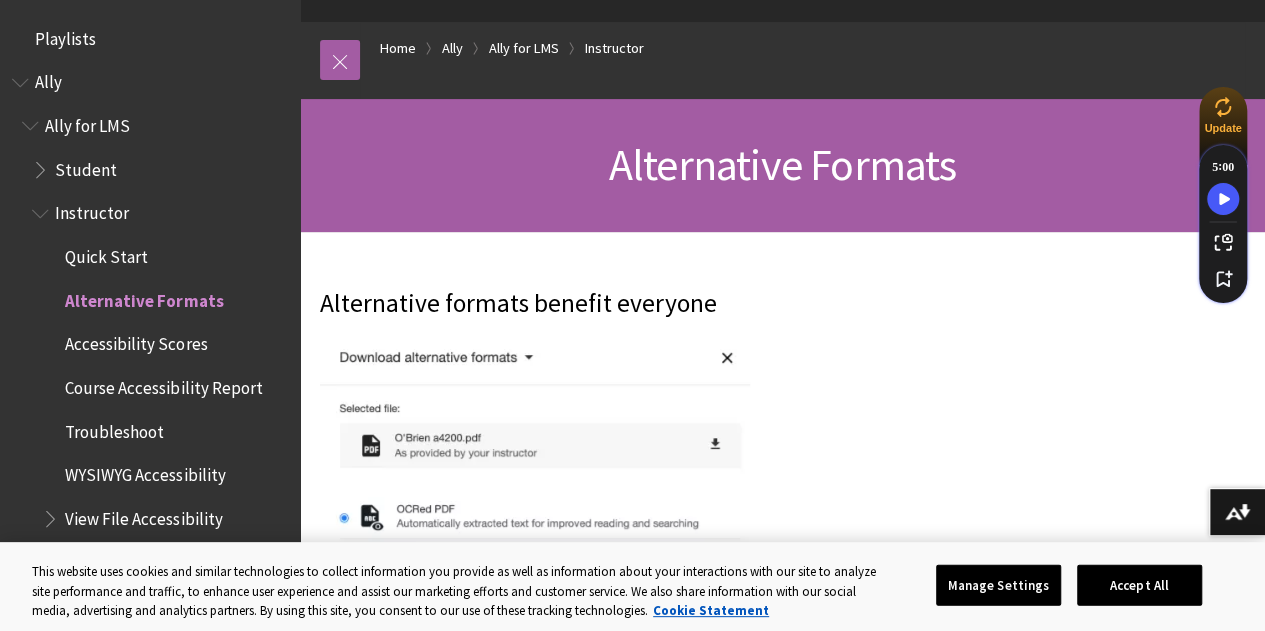 scroll, scrollTop: 244, scrollLeft: 0, axis: vertical 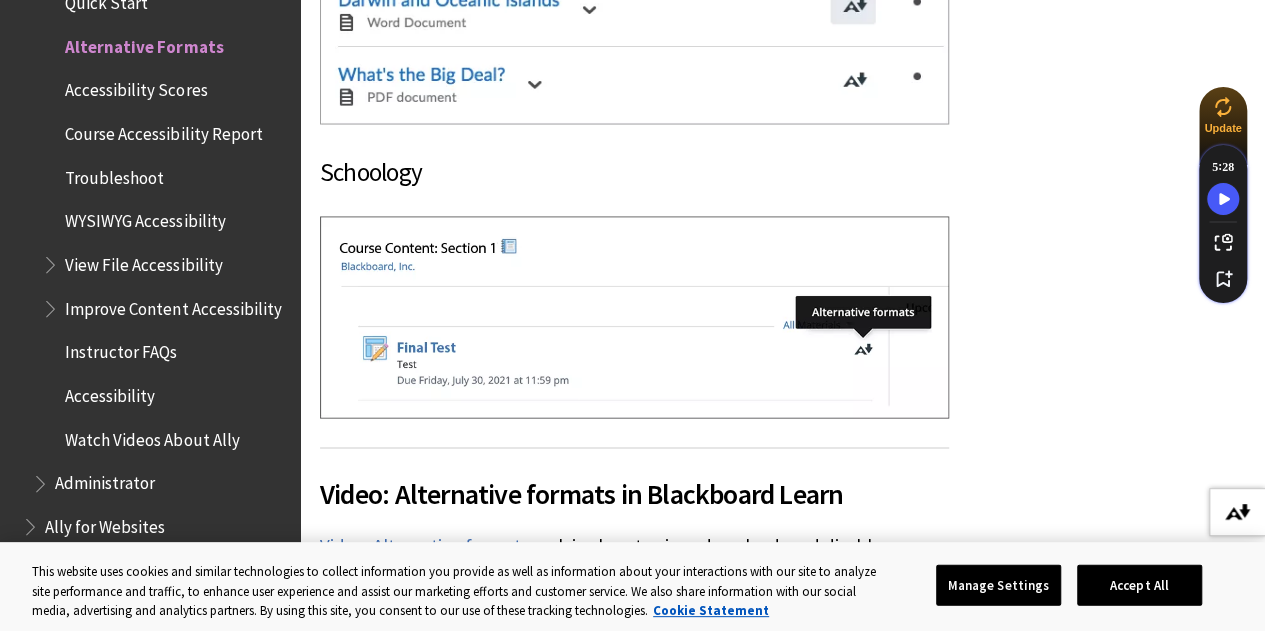 click at bounding box center [1237, 512] 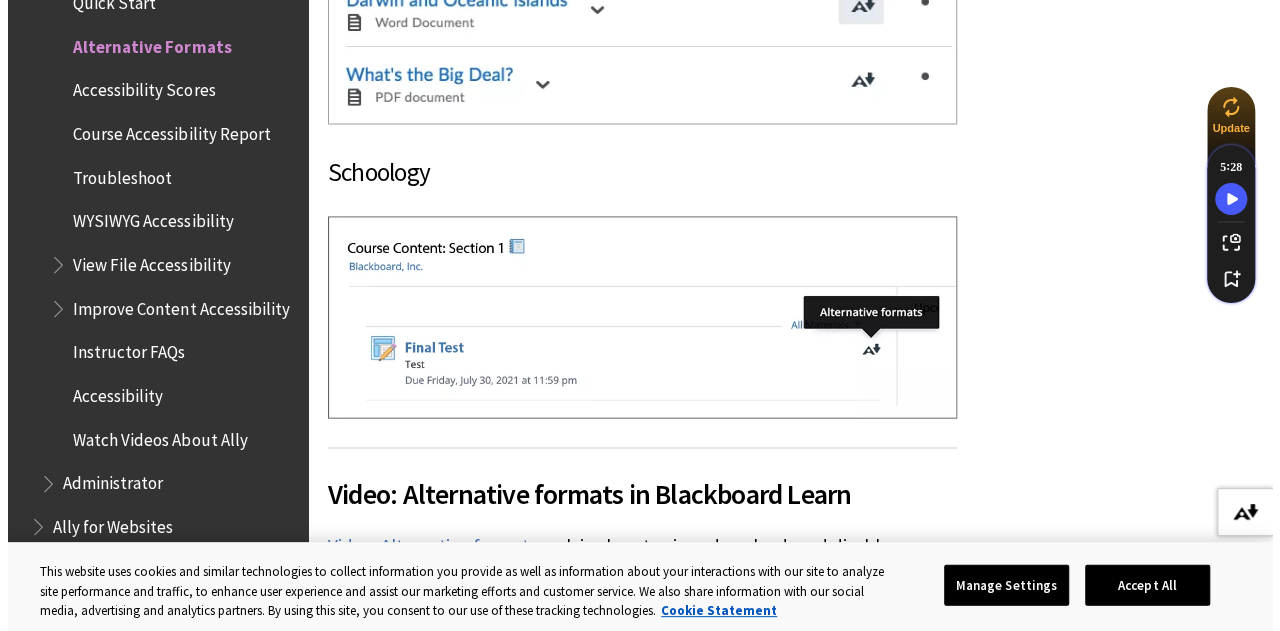 scroll, scrollTop: 9213, scrollLeft: 0, axis: vertical 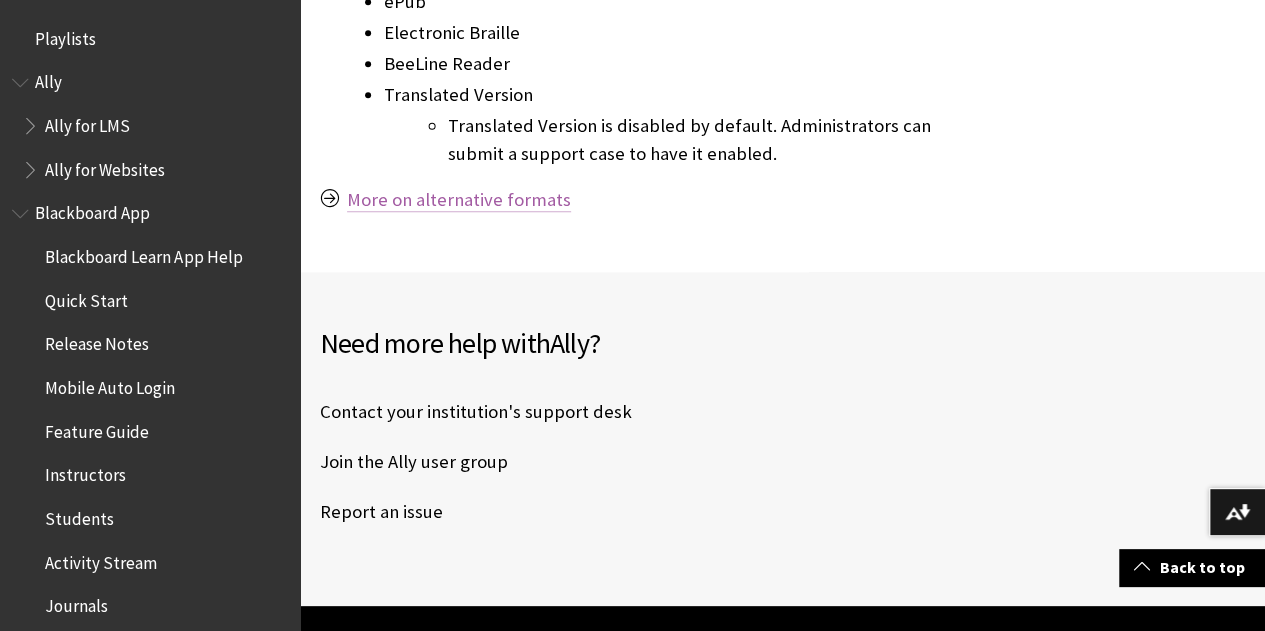 click on "More on alternative formats" at bounding box center [459, 200] 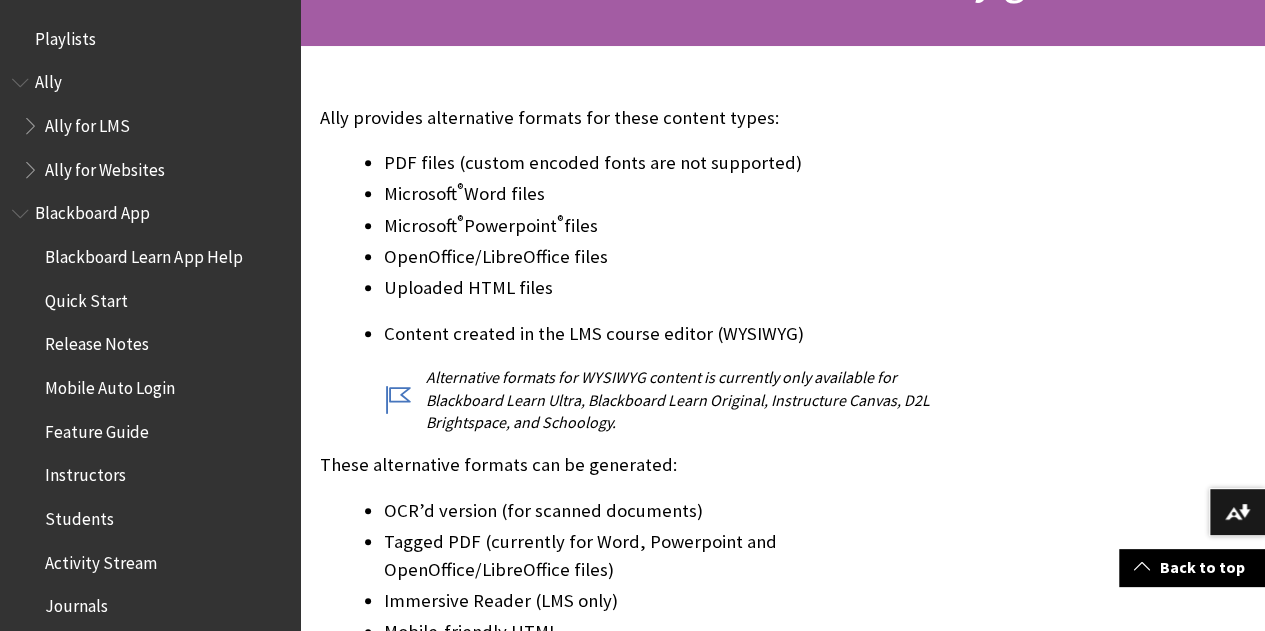 scroll, scrollTop: 339, scrollLeft: 0, axis: vertical 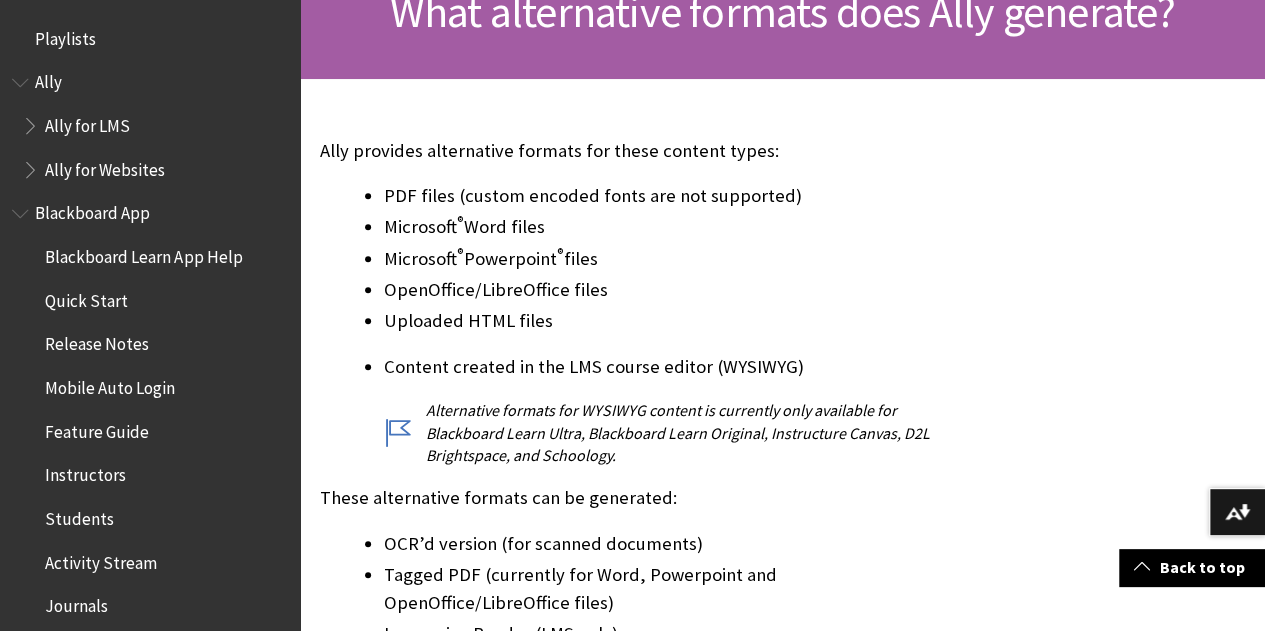 drag, startPoint x: 317, startPoint y: 143, endPoint x: 562, endPoint y: 227, distance: 259 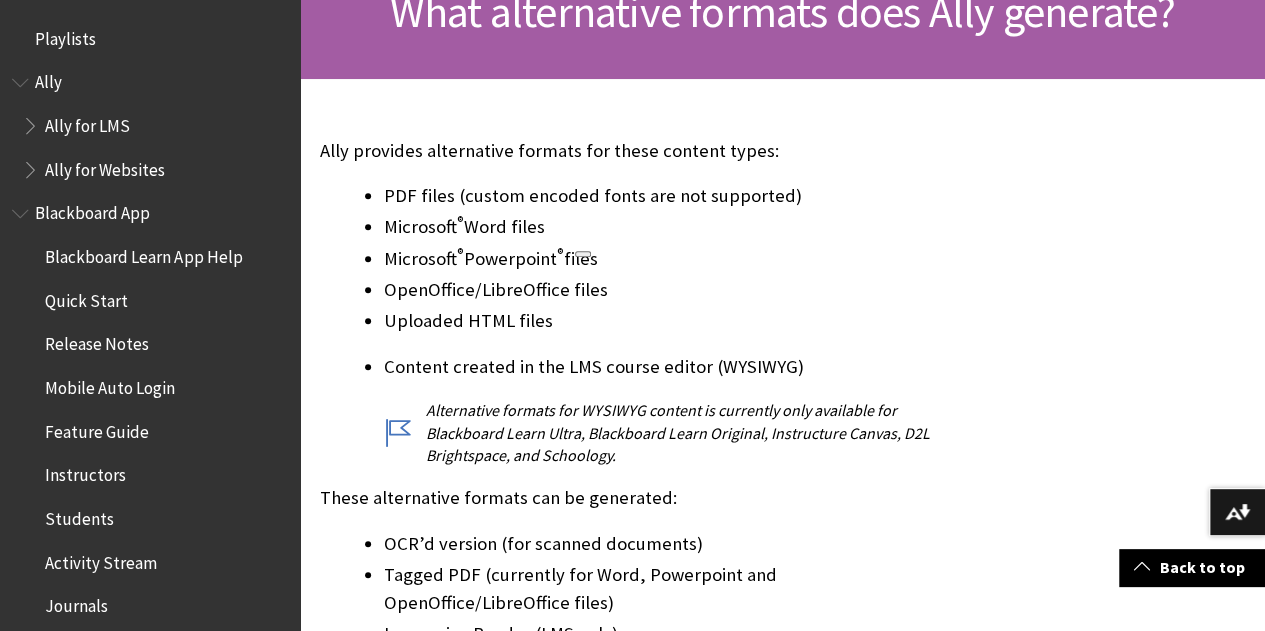 click on "PDF files (custom encoded fonts are not supported)" at bounding box center (666, 196) 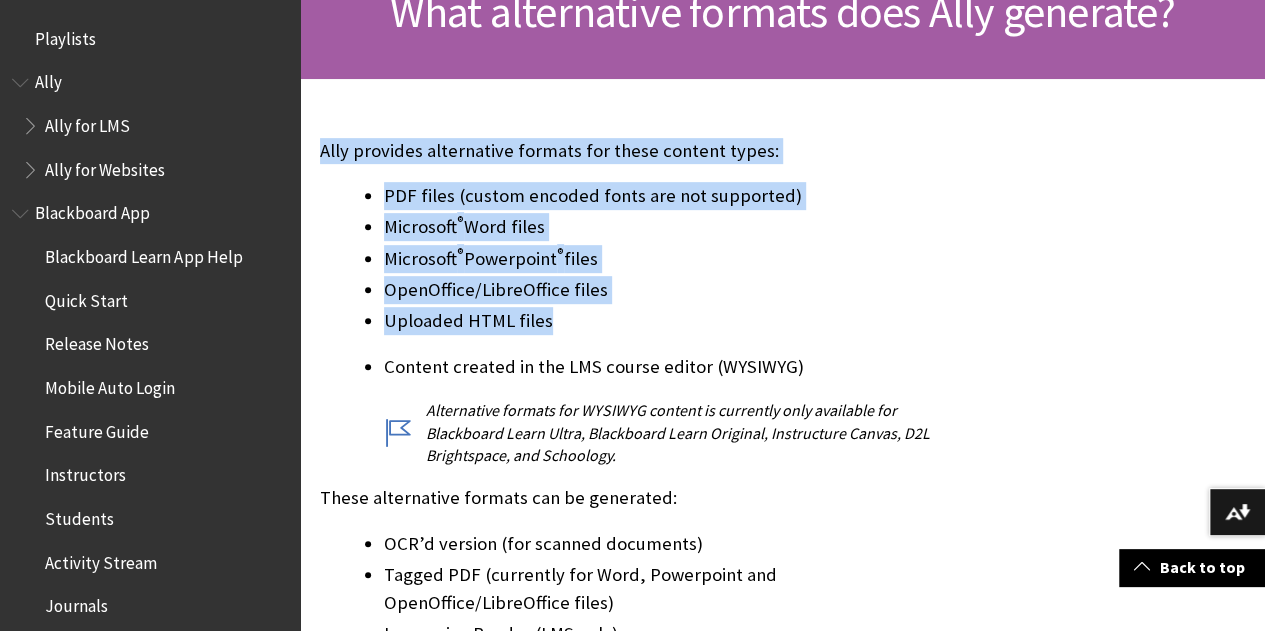 drag, startPoint x: 324, startPoint y: 146, endPoint x: 604, endPoint y: 335, distance: 337.818 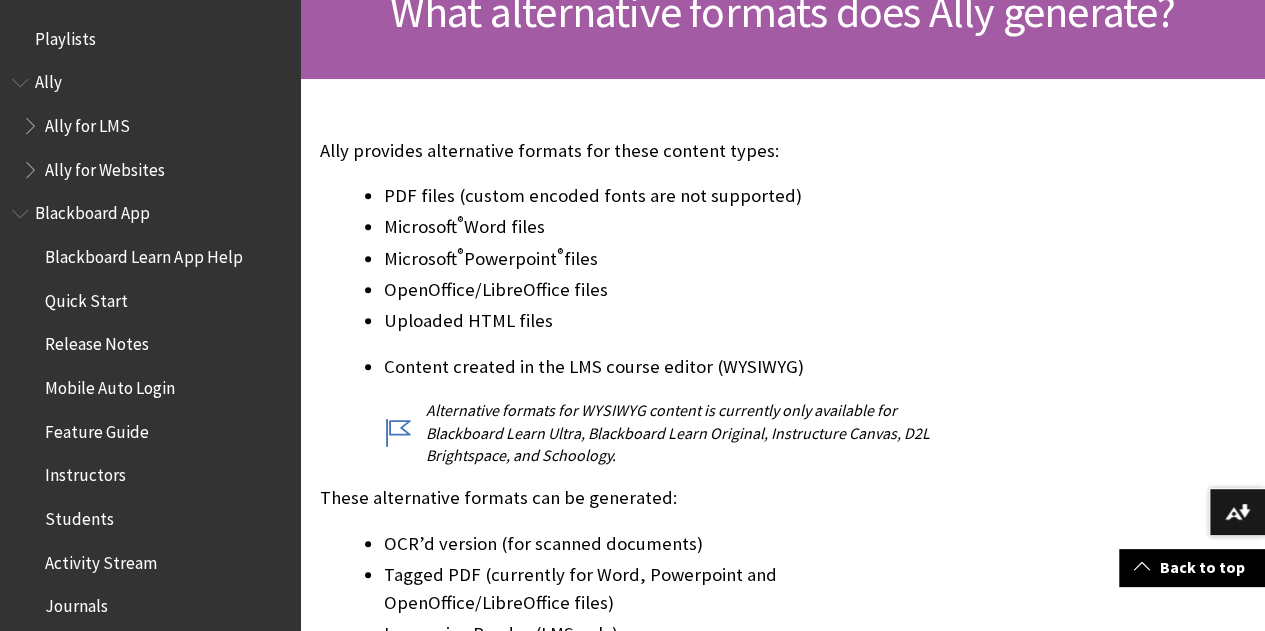 click on "Content created in the LMS course editor (WYSIWYG)" at bounding box center (666, 367) 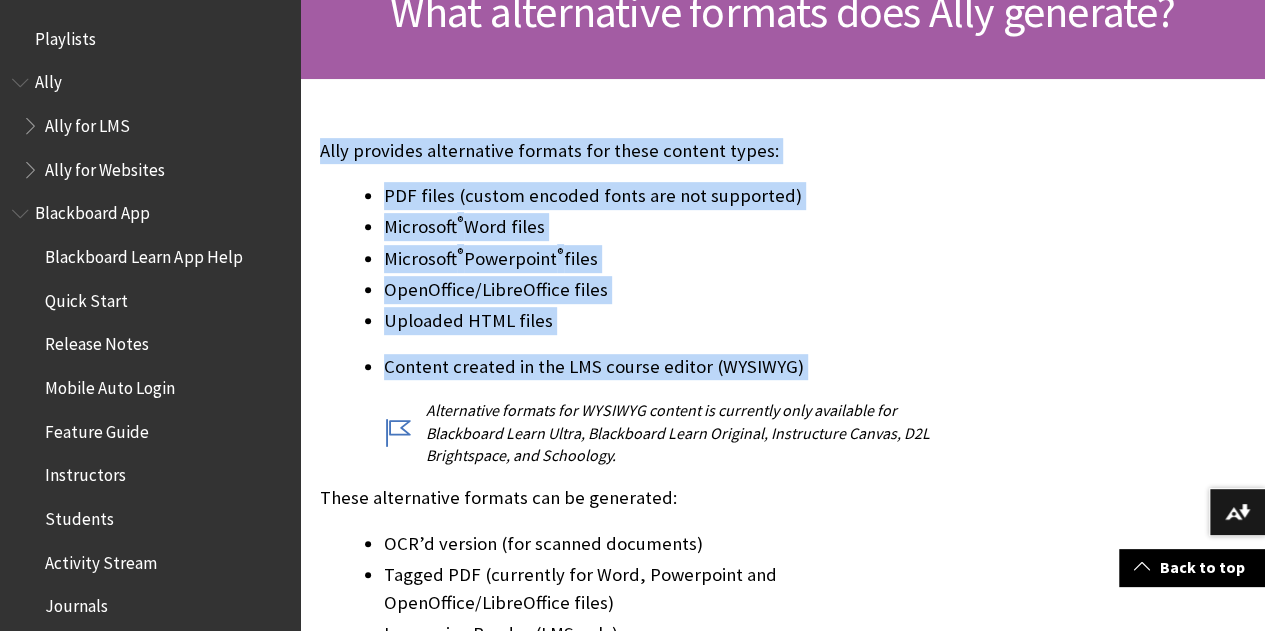 drag, startPoint x: 798, startPoint y: 365, endPoint x: 324, endPoint y: 157, distance: 517.6292 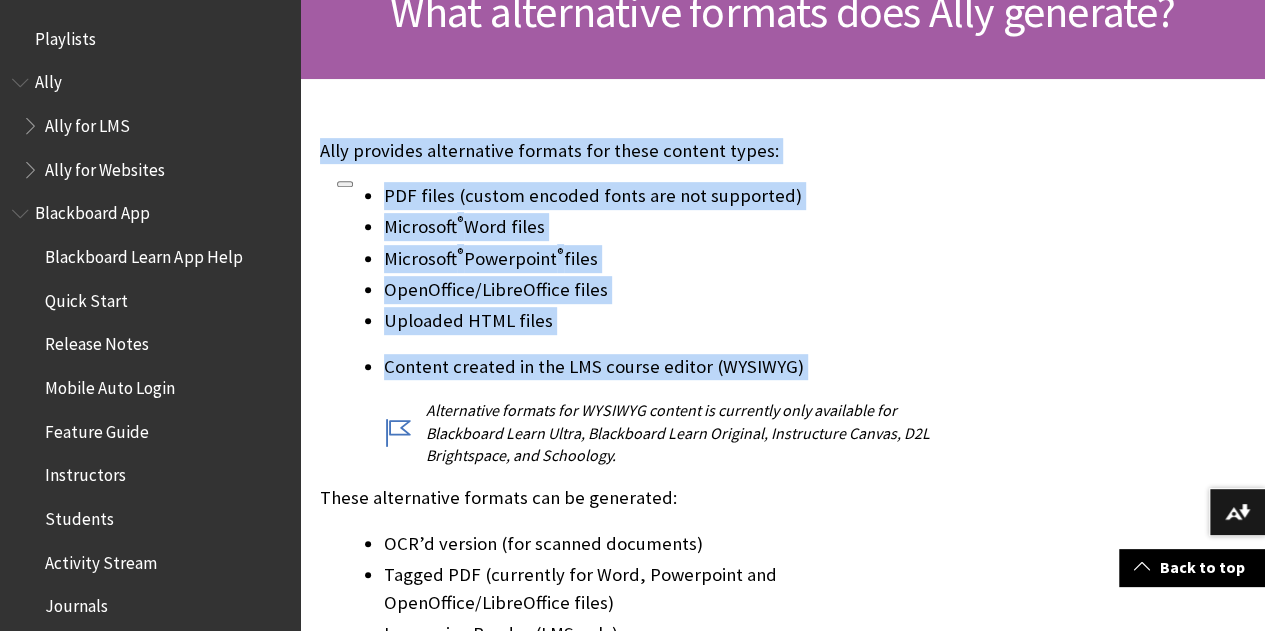 copy on "Ally provides alternative formats for these content types: PDF files (custom encoded fonts are not supported) Microsoft ®  Word files Microsoft ®  Powerpoint ®  files OpenOffice/LibreOffice files Uploaded HTML files Content created in the LMS course editor (WYSIWYG)" 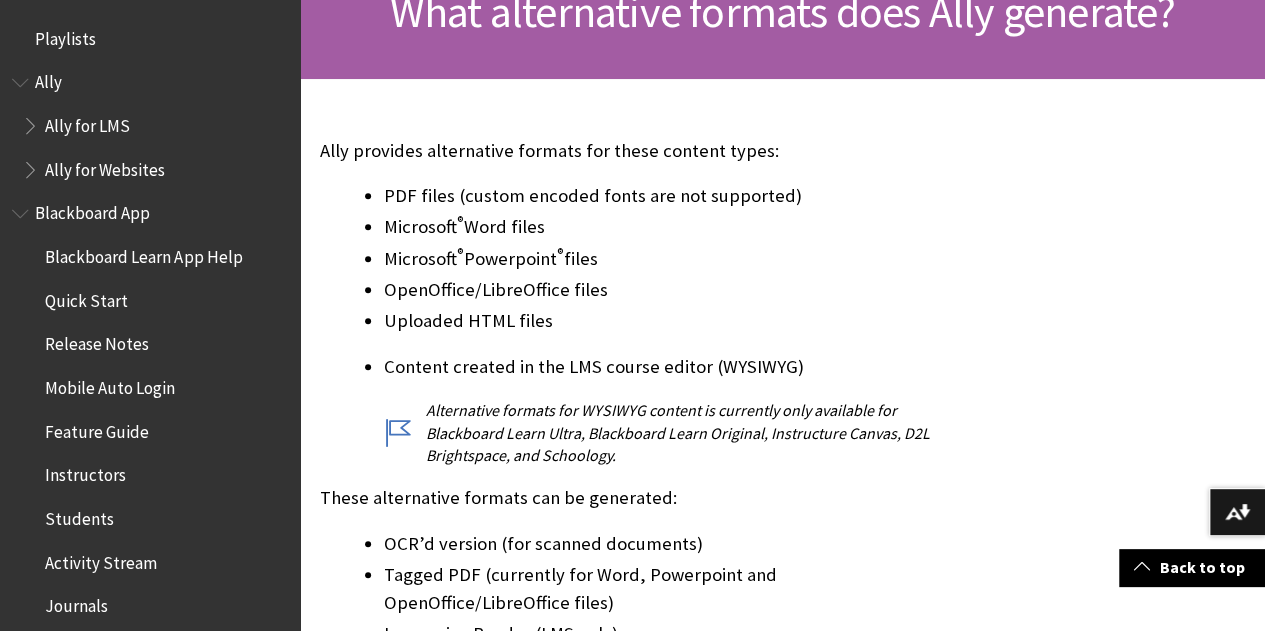 click on "Content created in the LMS course editor (WYSIWYG) Alternative formats for WYSIWYG content is currently only available for Blackboard Learn Ultra, Blackboard Learn Original, Instructure Canvas, D2L Brightspace, and Schoology." at bounding box center [666, 409] 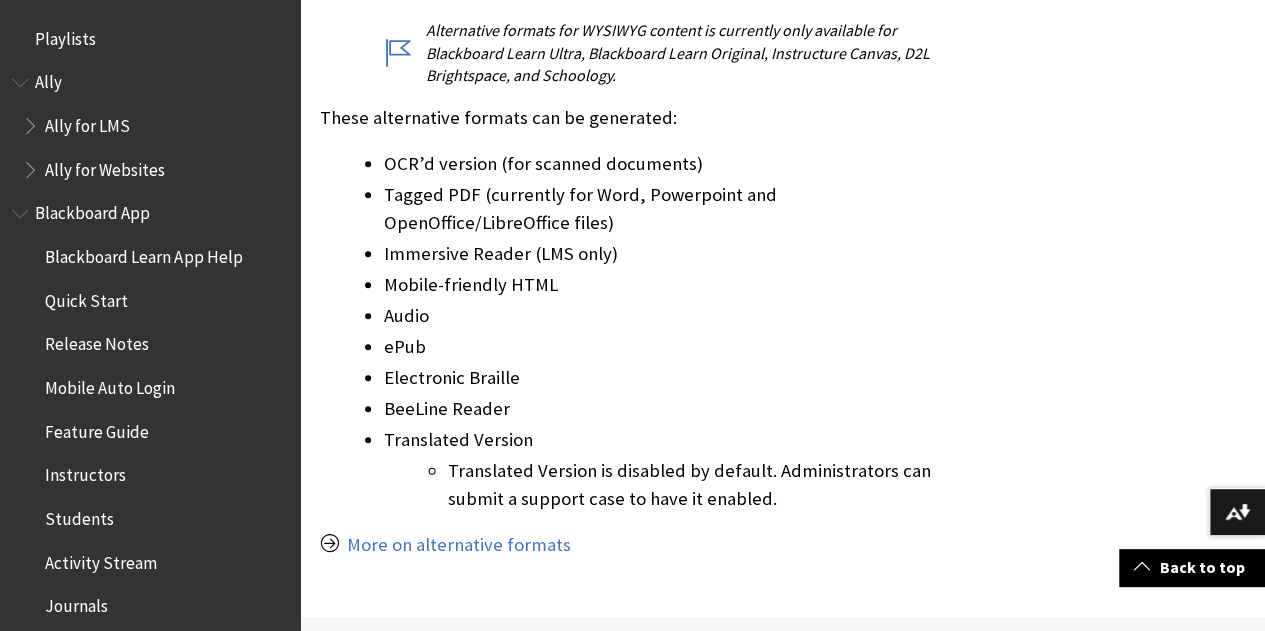 scroll, scrollTop: 723, scrollLeft: 0, axis: vertical 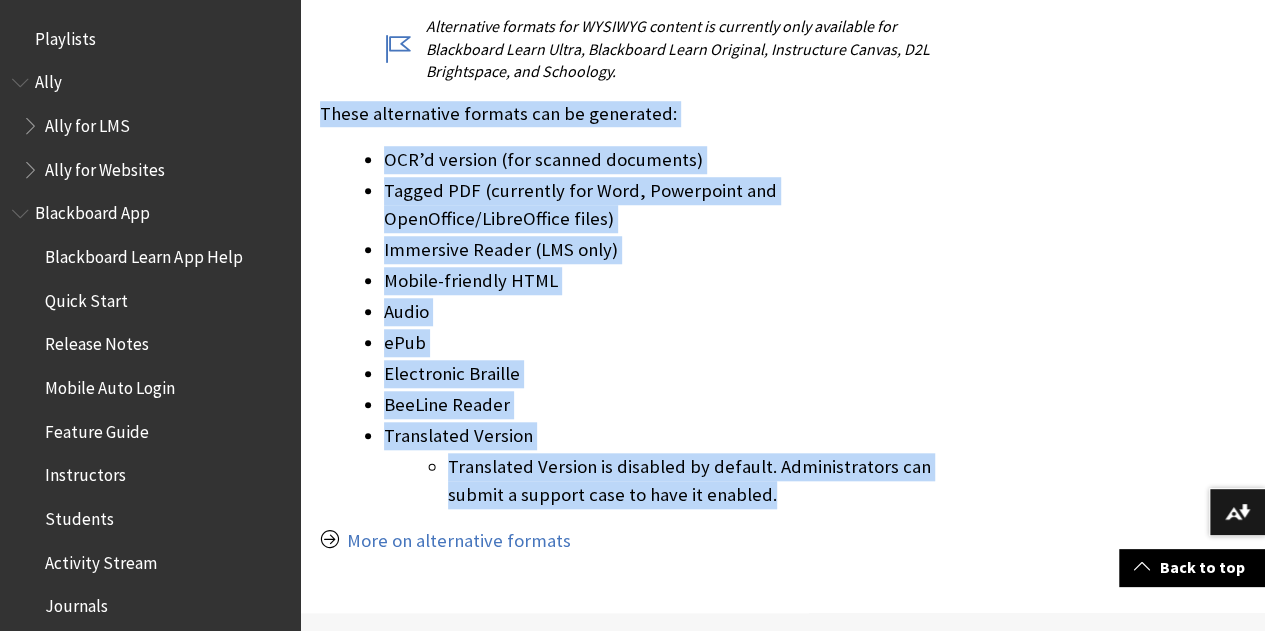 drag, startPoint x: 319, startPoint y: 111, endPoint x: 781, endPoint y: 491, distance: 598.2006 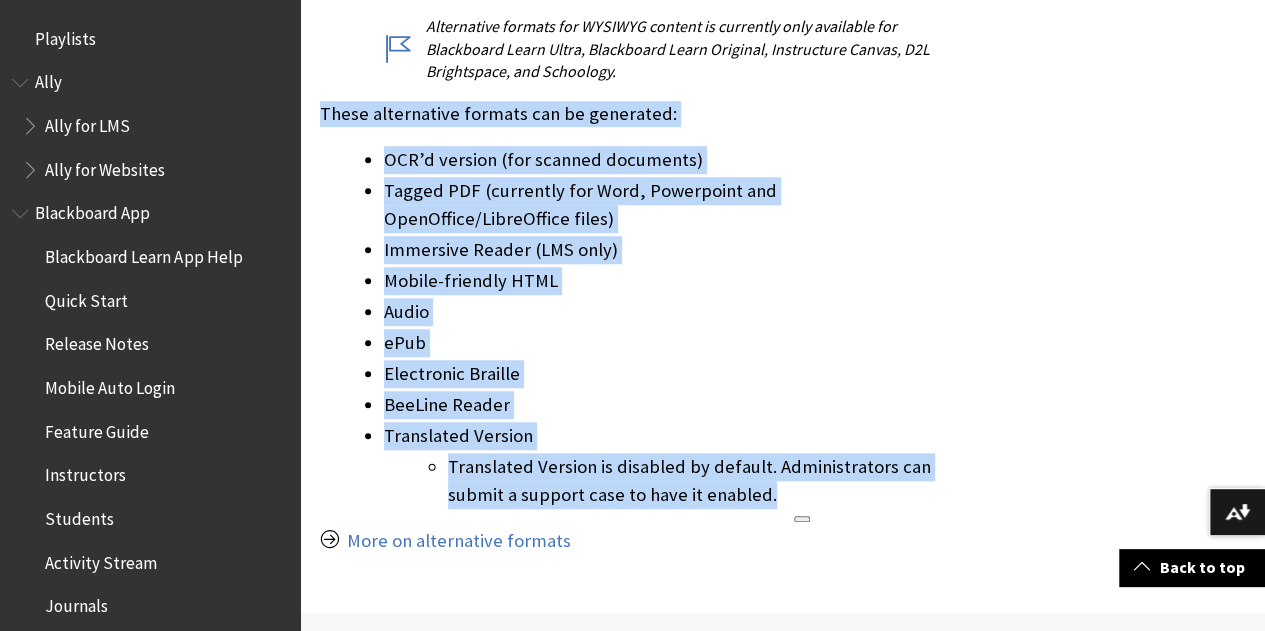 copy on "These alternative formats can be generated: OCR’d version (for scanned documents) Tagged PDF (currently for Word, Powerpoint and OpenOffice/LibreOffice files) Immersive Reader (LMS only) Mobile-friendly HTML Audio ePub Electronic Braille BeeLine Reader Translated Version Translated Version is disabled by default. Administrators can submit a support case to have it enabled." 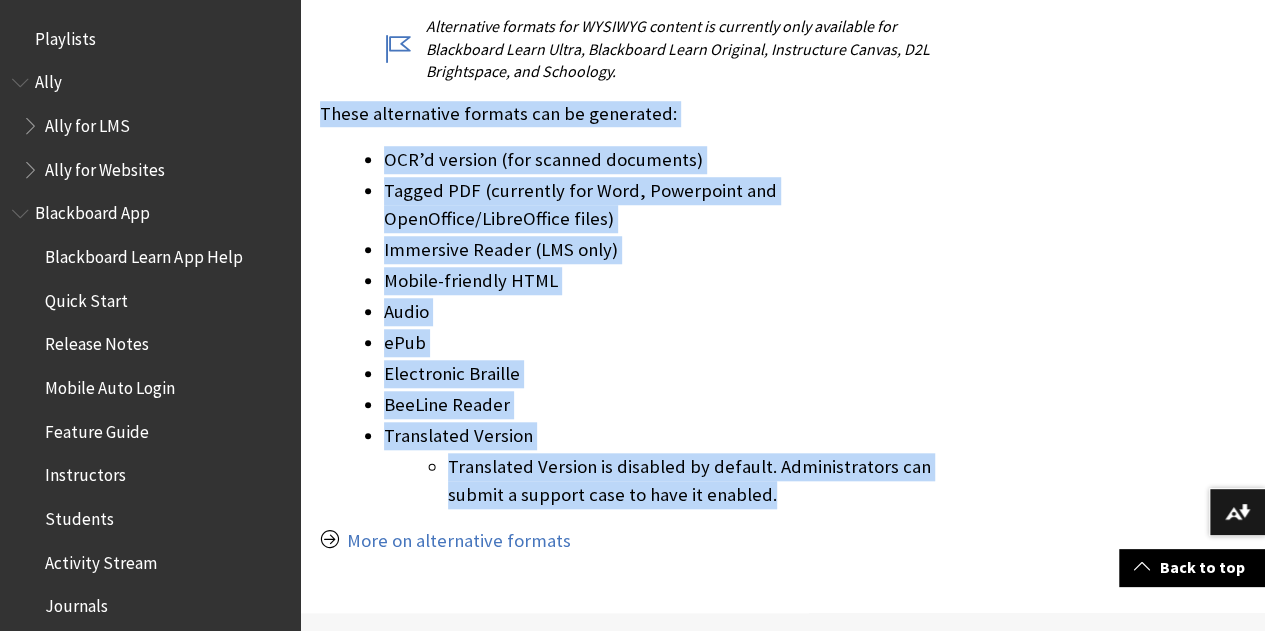click on "ePub" at bounding box center [666, 343] 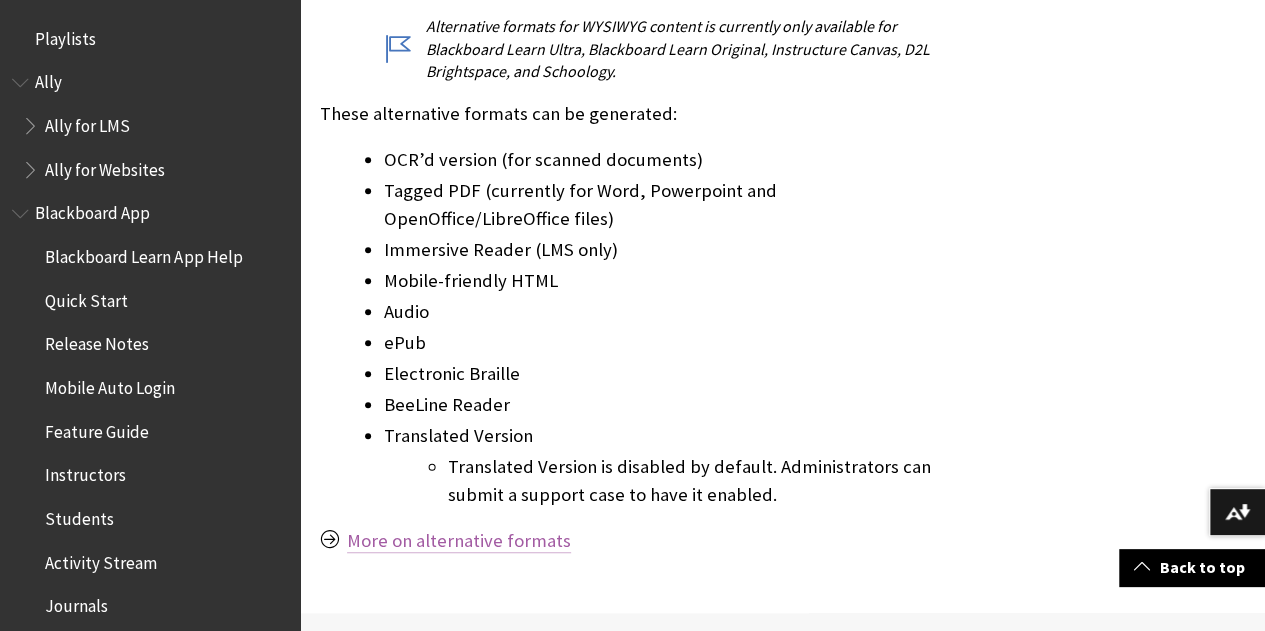 click on "More on alternative formats" at bounding box center [459, 541] 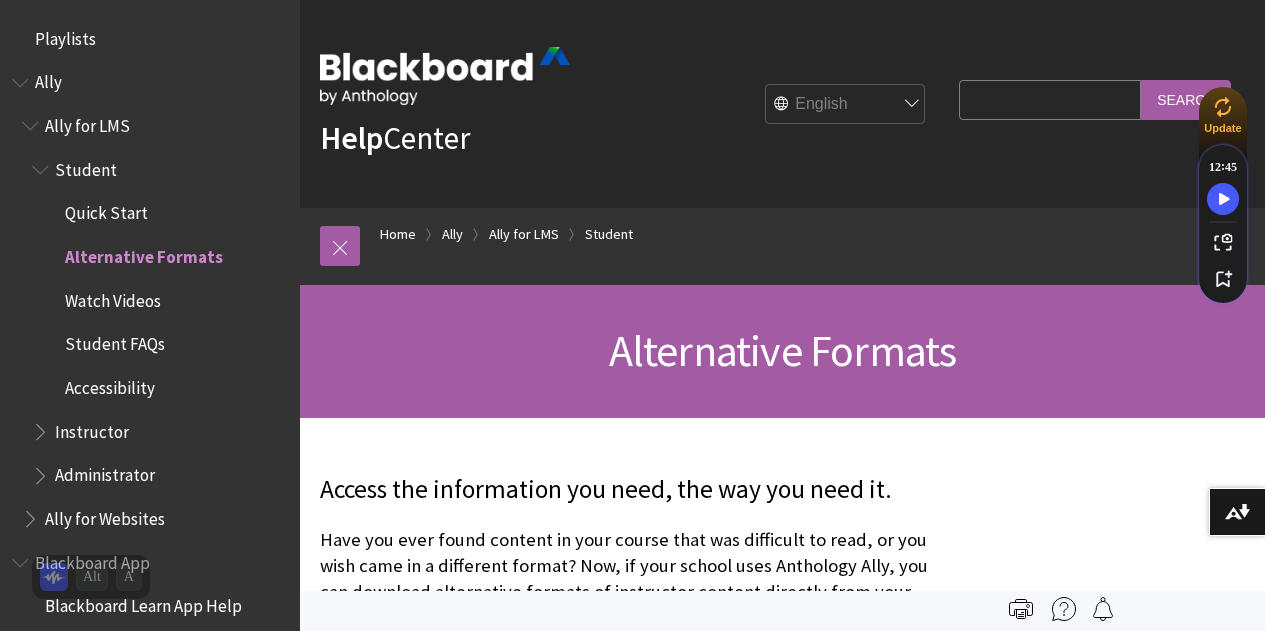 scroll, scrollTop: 328, scrollLeft: 0, axis: vertical 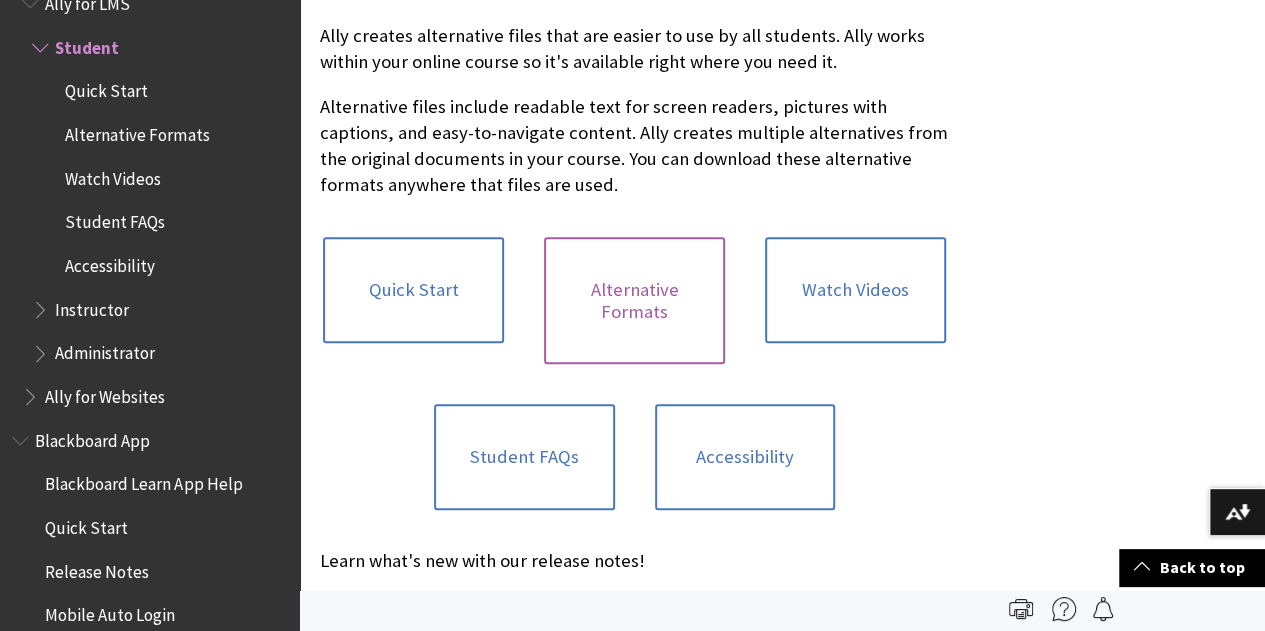 click on "Alternative Formats" at bounding box center [634, 300] 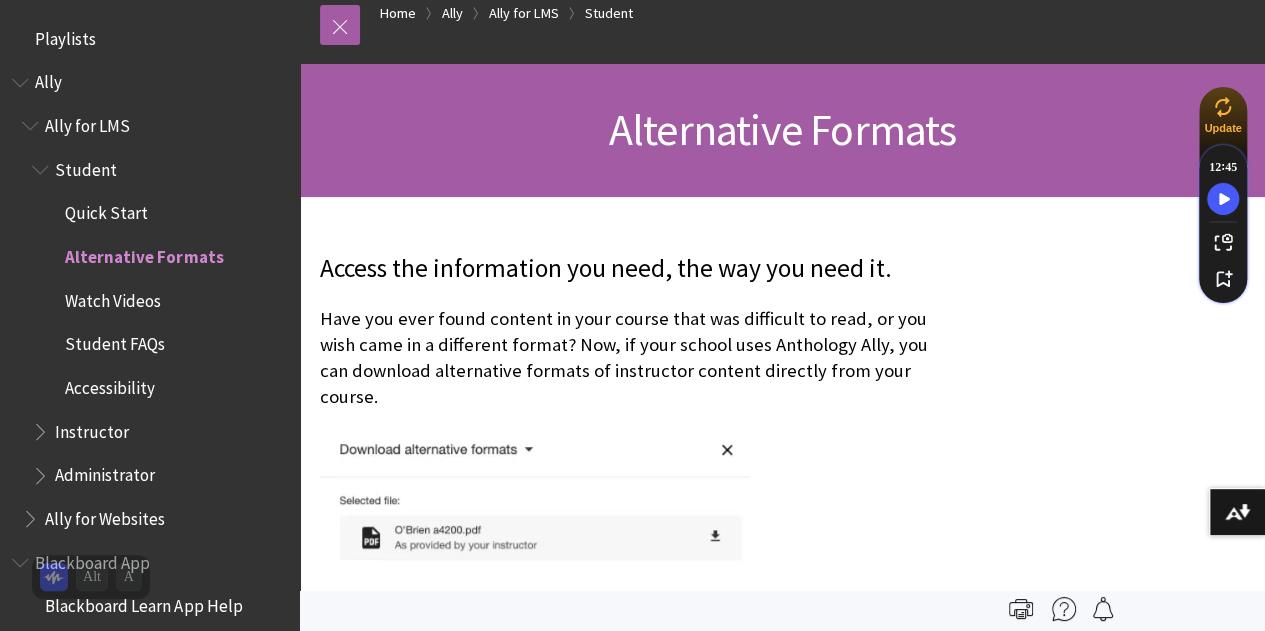 scroll, scrollTop: 0, scrollLeft: 0, axis: both 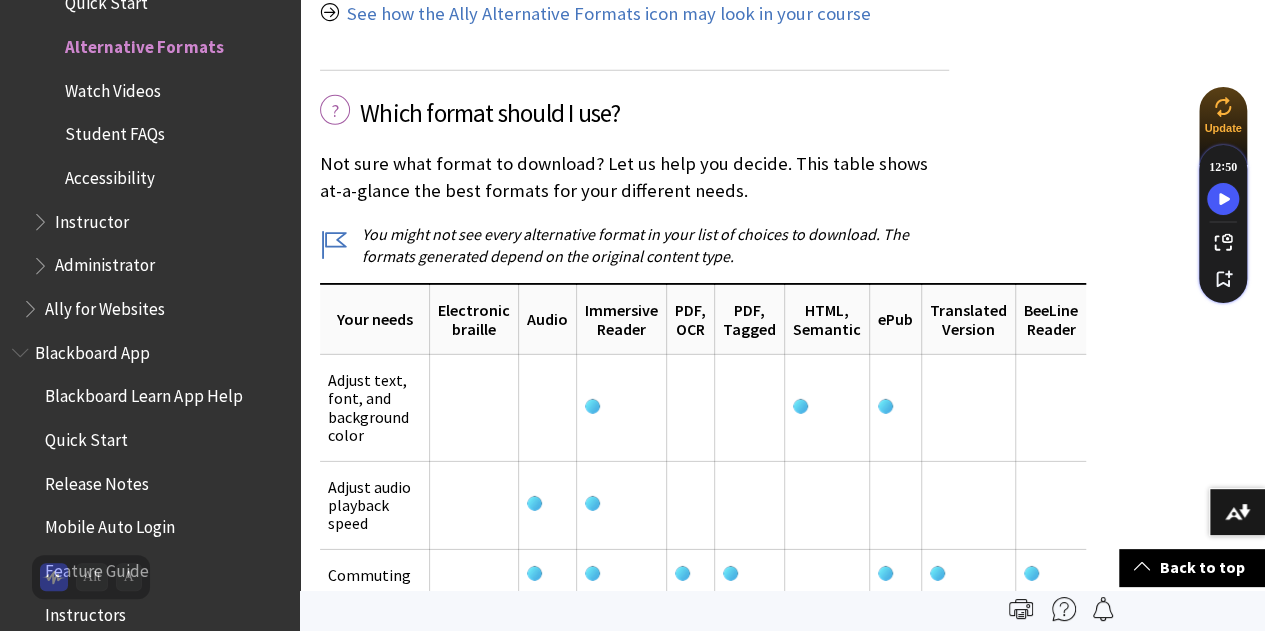 click on "Which format should I use?" at bounding box center (654, 114) 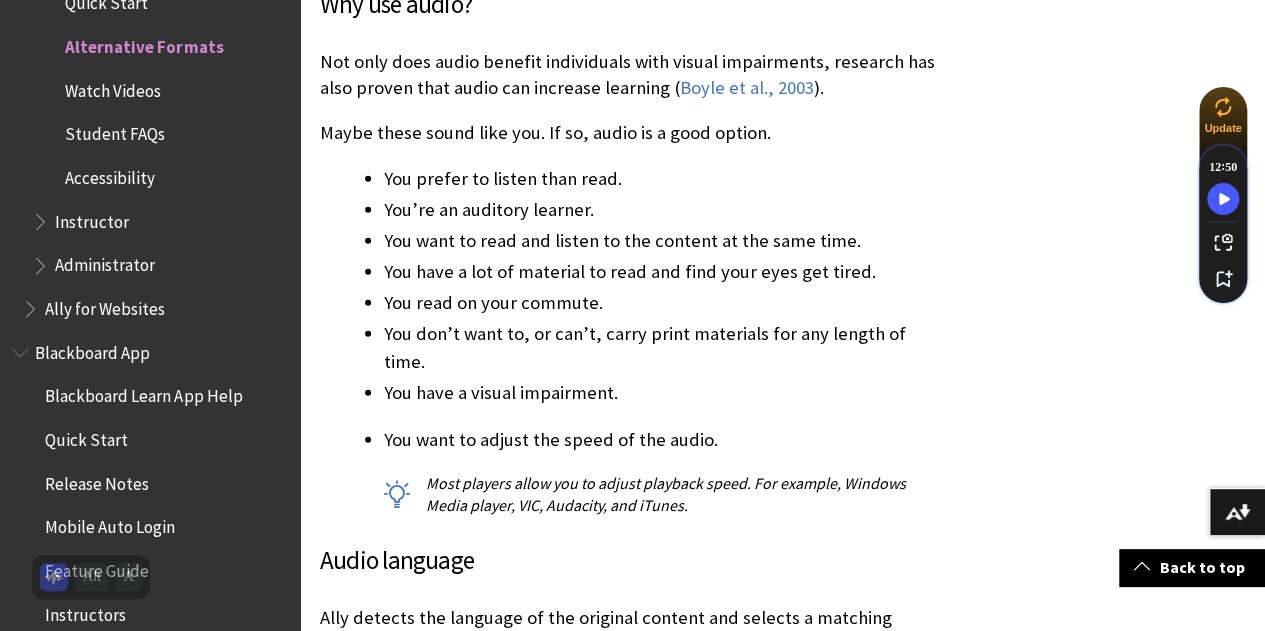 scroll, scrollTop: 10359, scrollLeft: 0, axis: vertical 